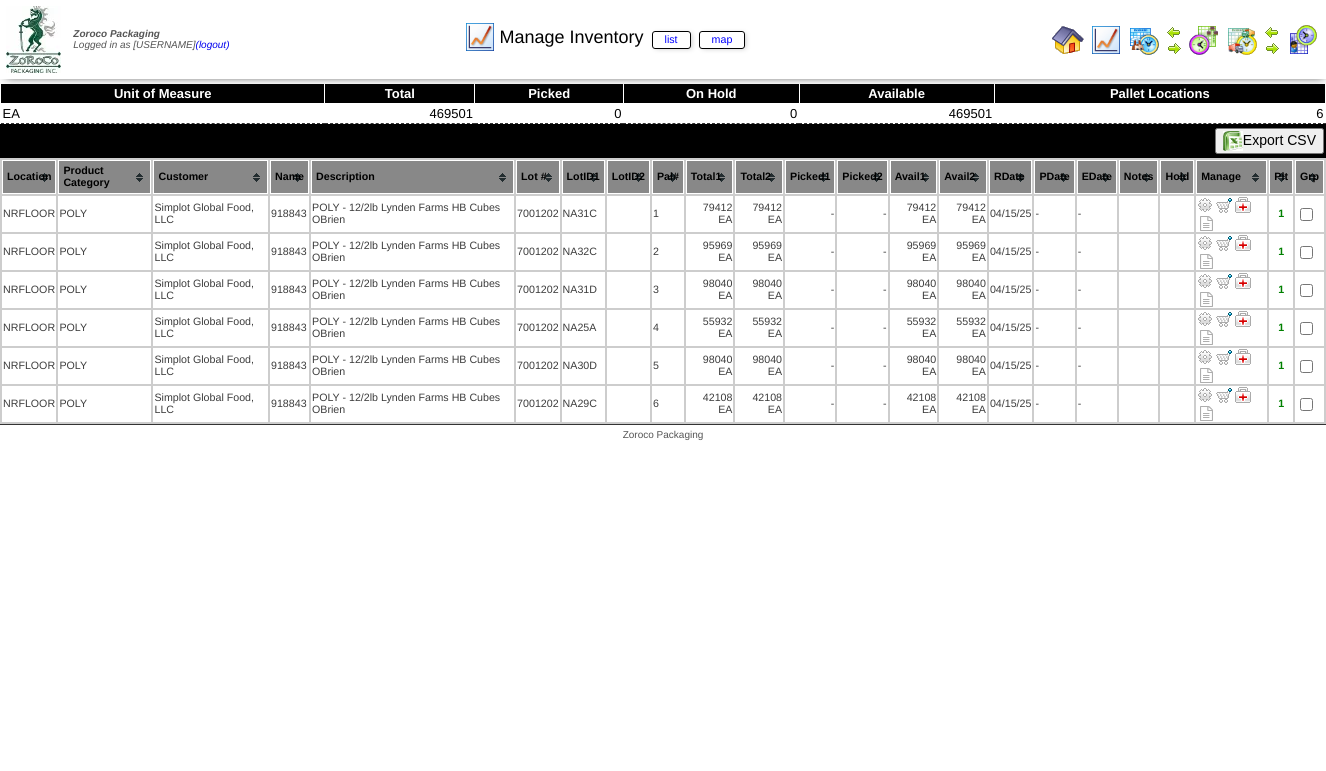 scroll, scrollTop: 0, scrollLeft: 0, axis: both 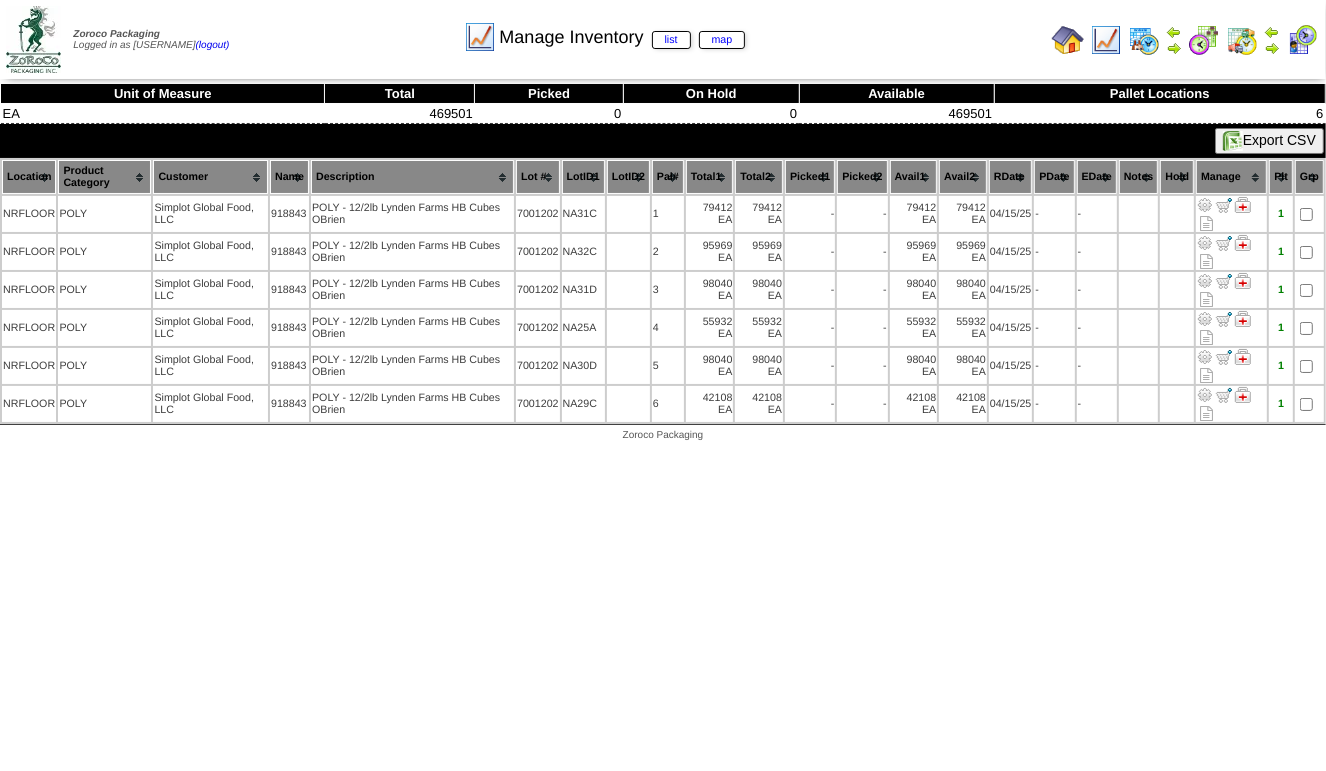 click at bounding box center (1302, 40) 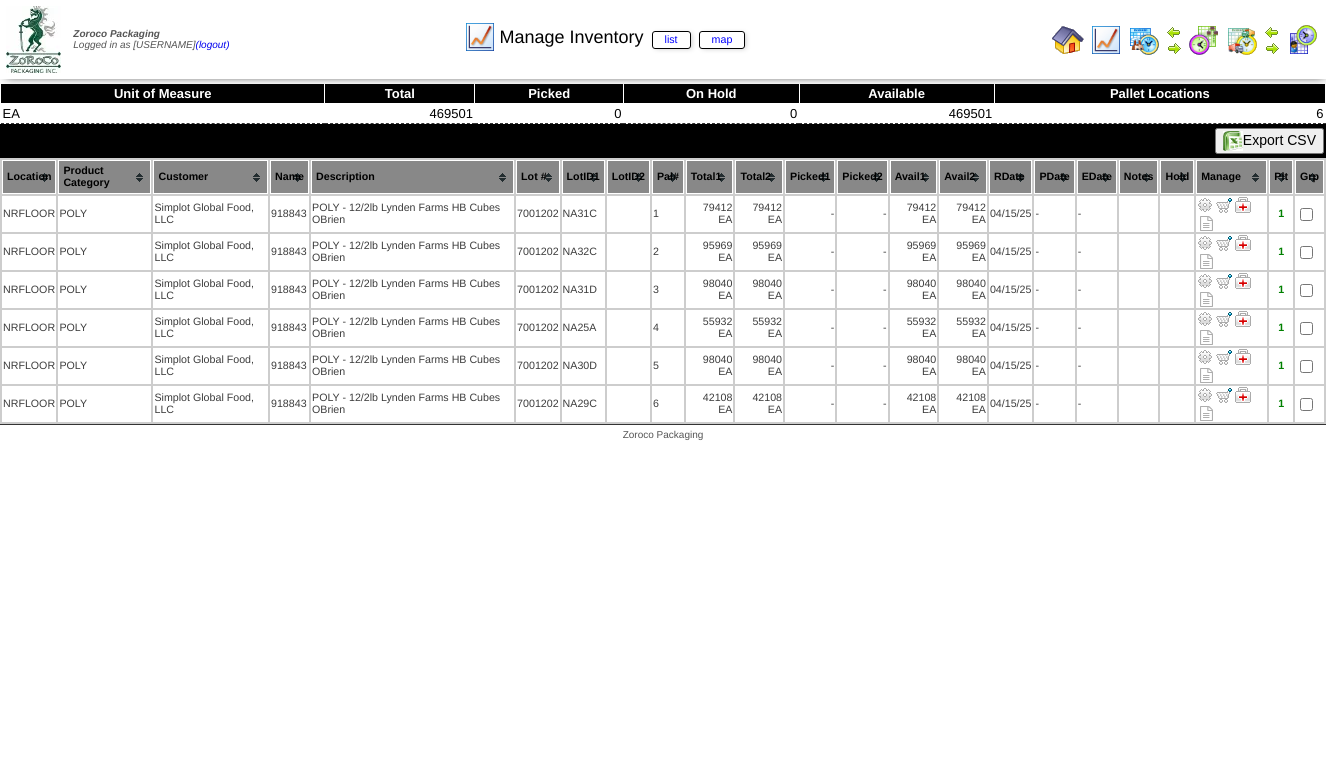 scroll, scrollTop: 0, scrollLeft: 0, axis: both 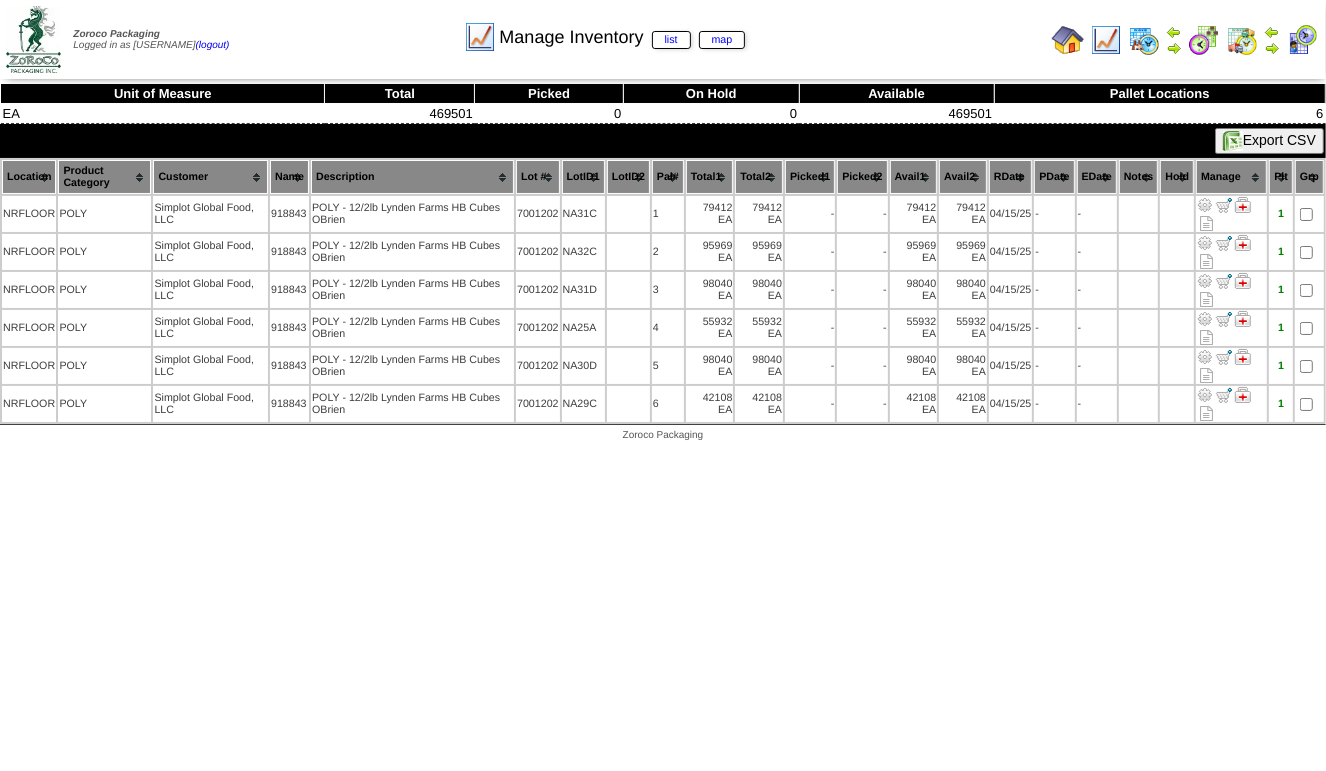 click at bounding box center [1272, 48] 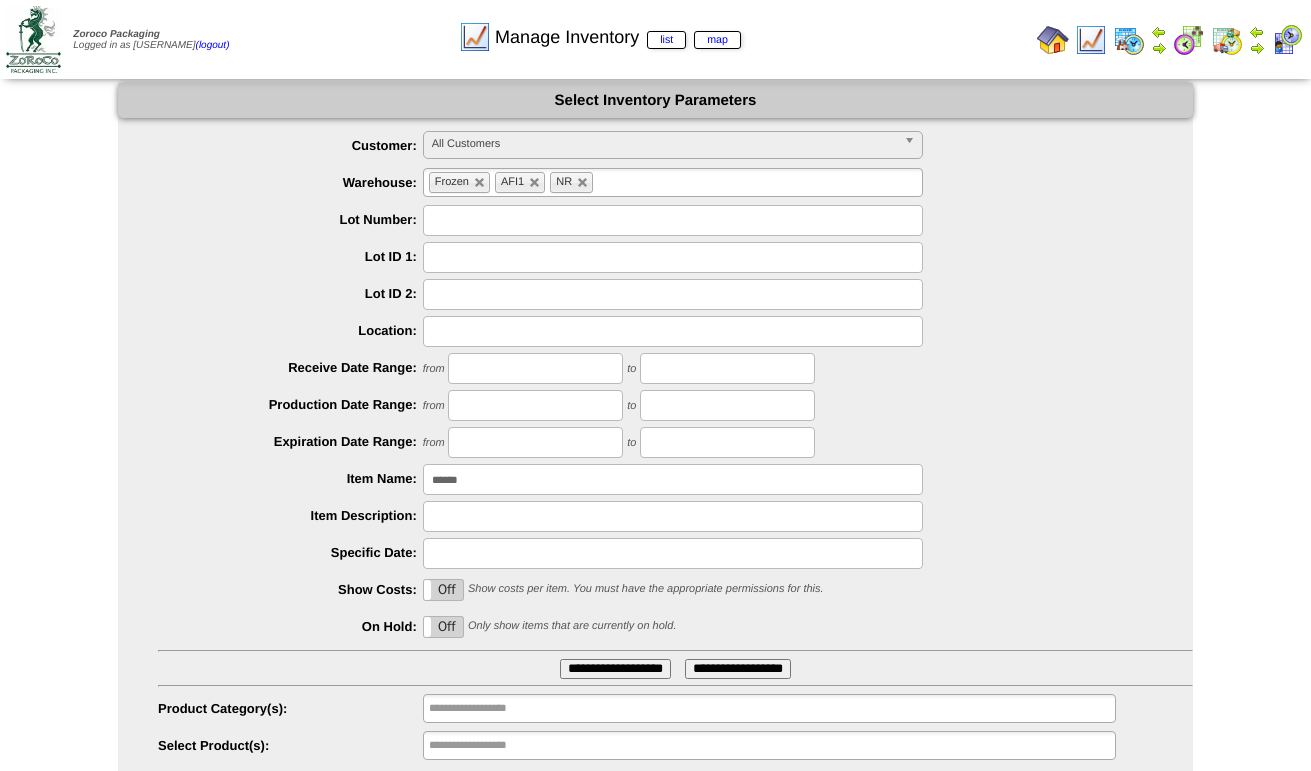 scroll, scrollTop: 0, scrollLeft: 0, axis: both 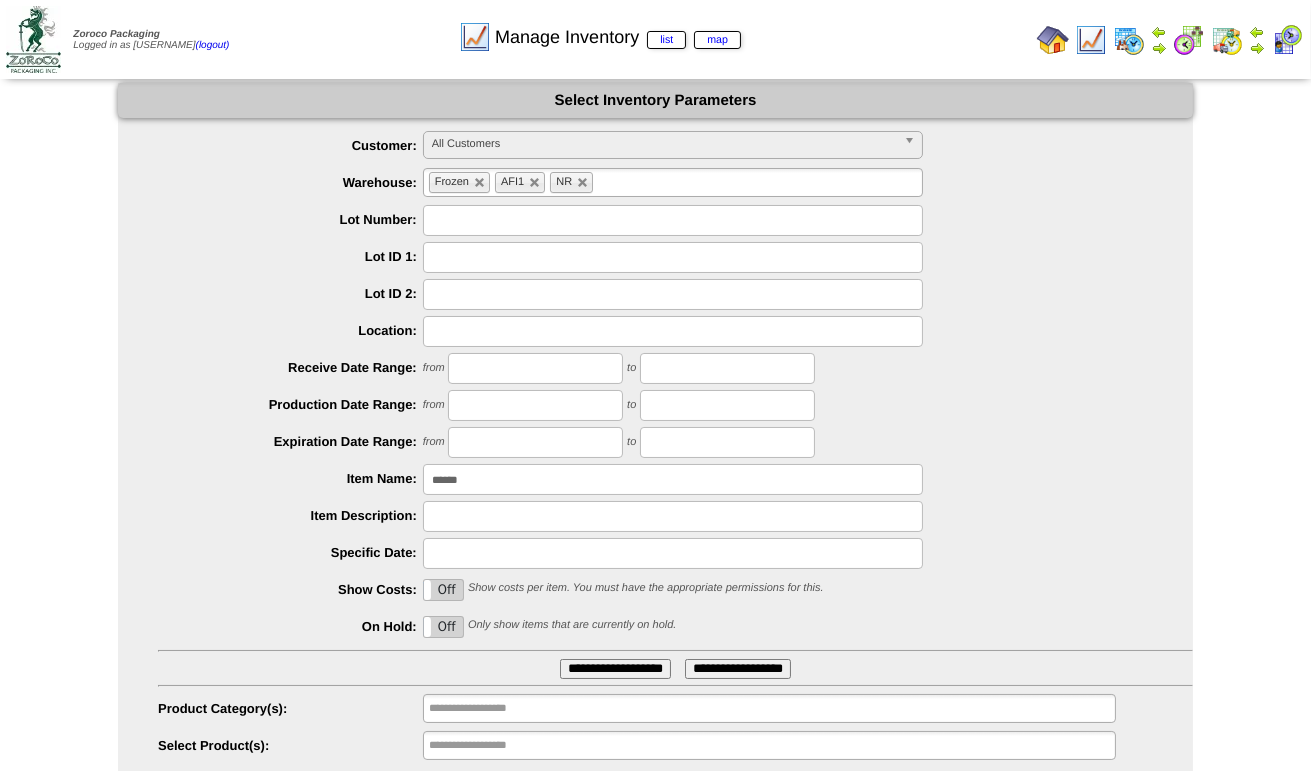 click at bounding box center (1053, 40) 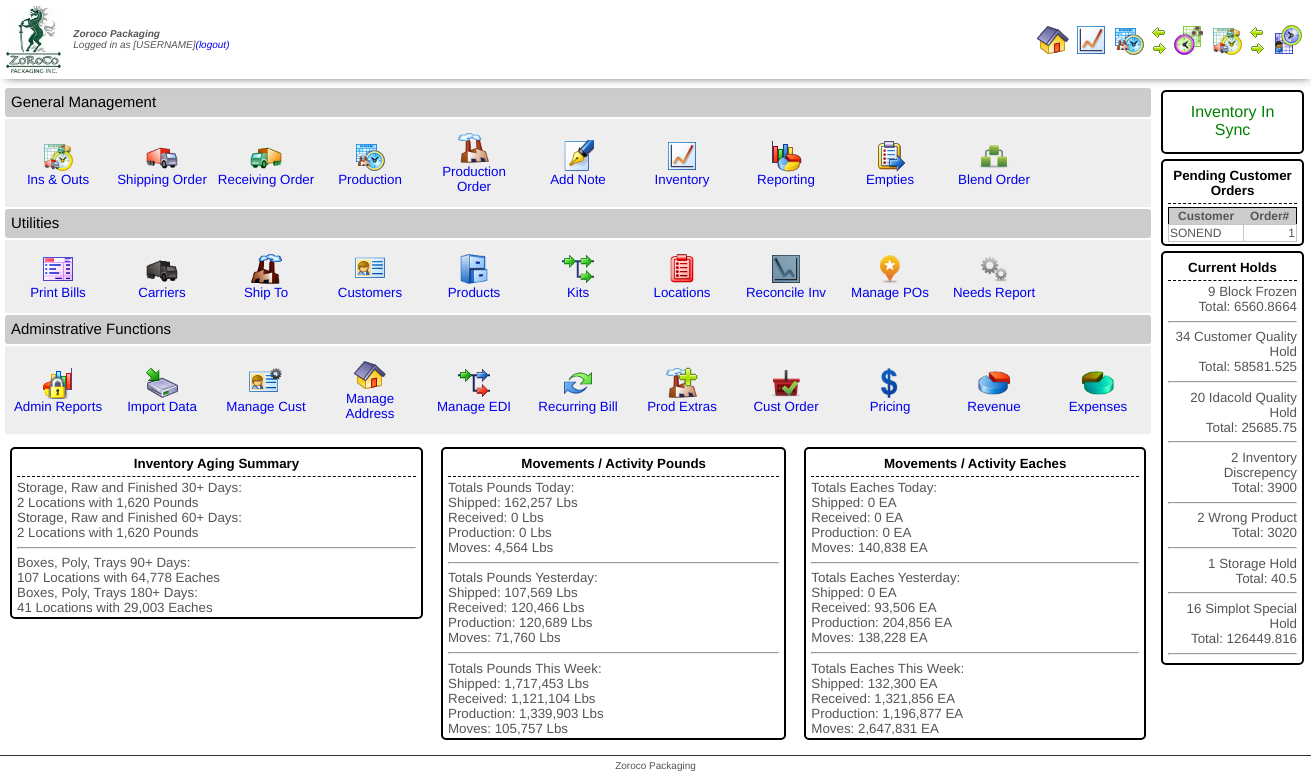 scroll, scrollTop: 0, scrollLeft: 0, axis: both 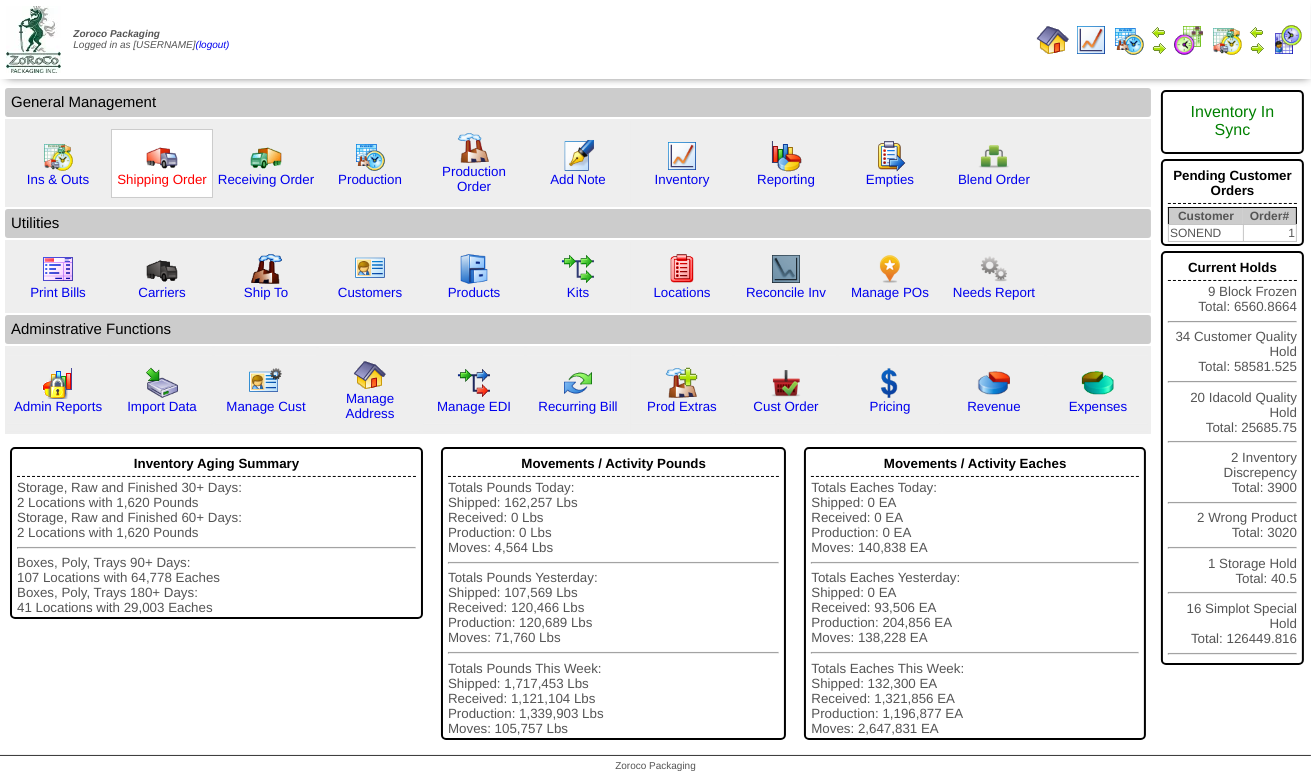 click on "Shipping Order" at bounding box center [162, 179] 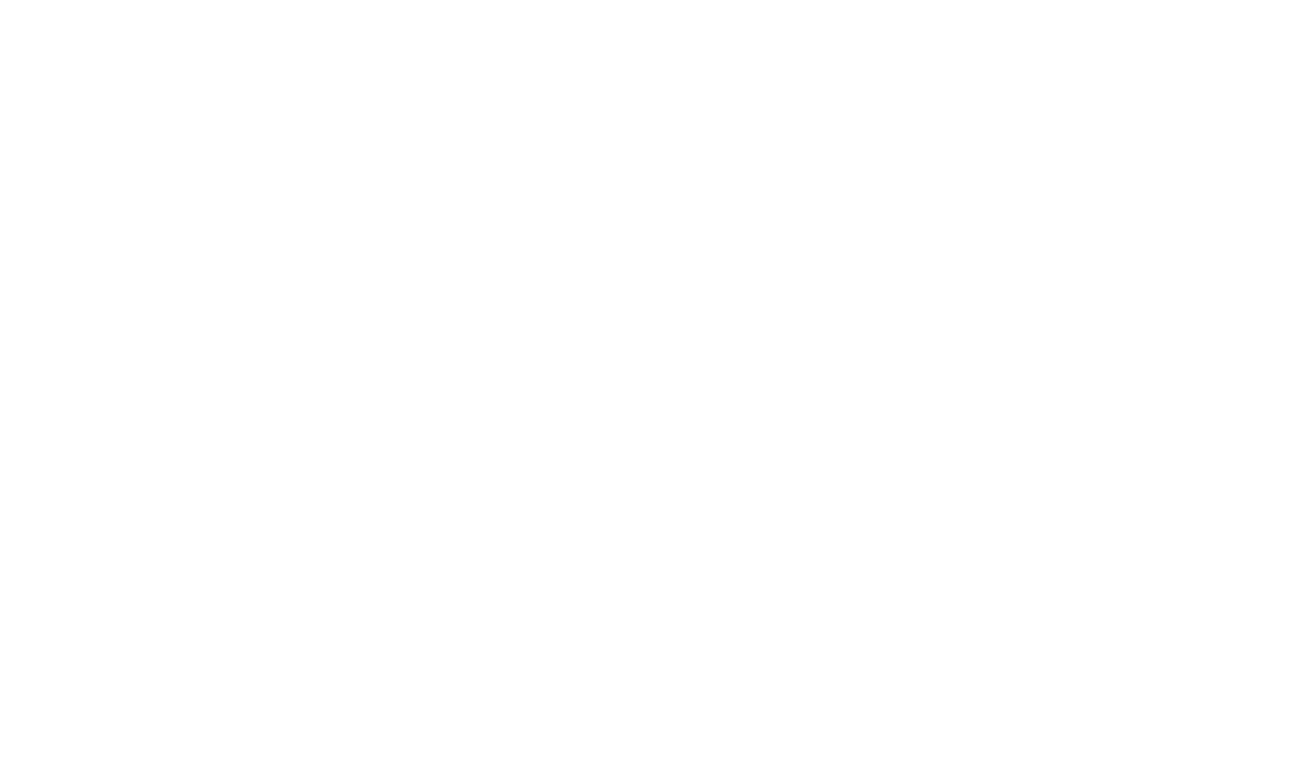 scroll, scrollTop: 0, scrollLeft: 0, axis: both 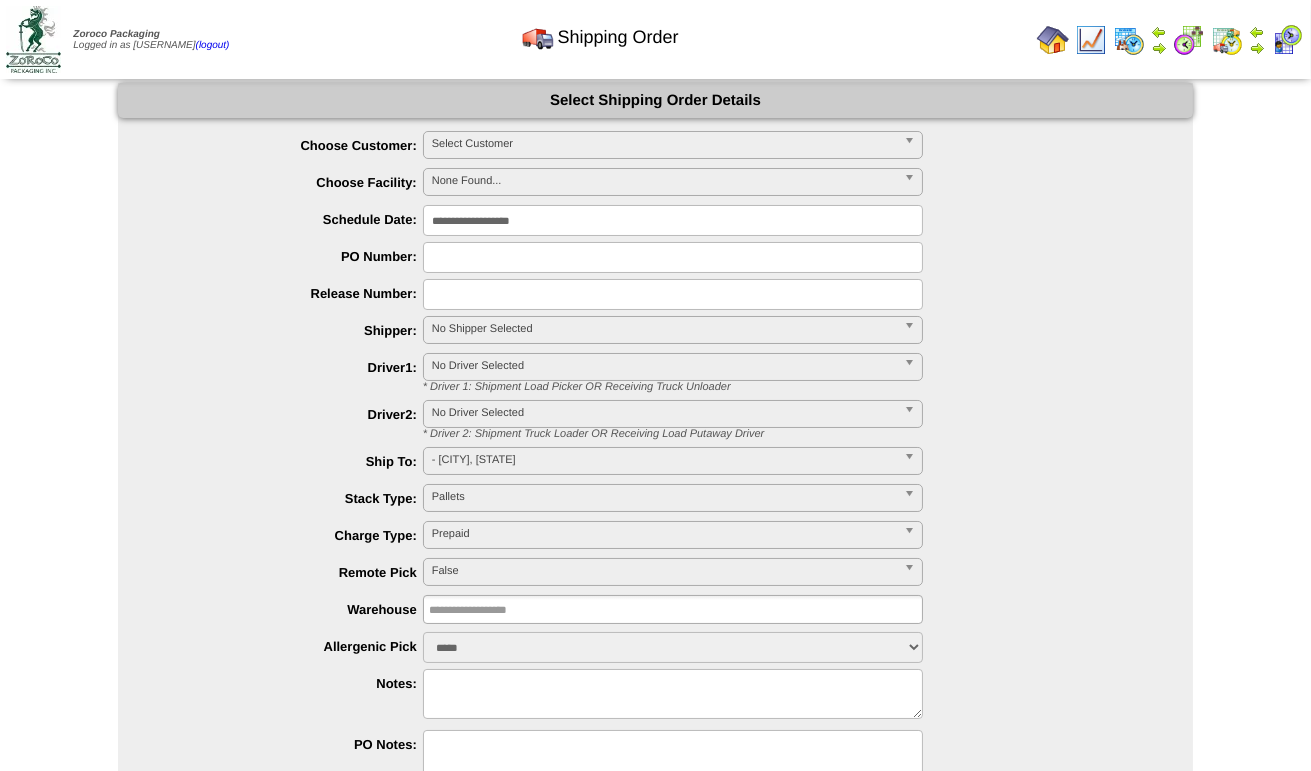 click at bounding box center [1053, 40] 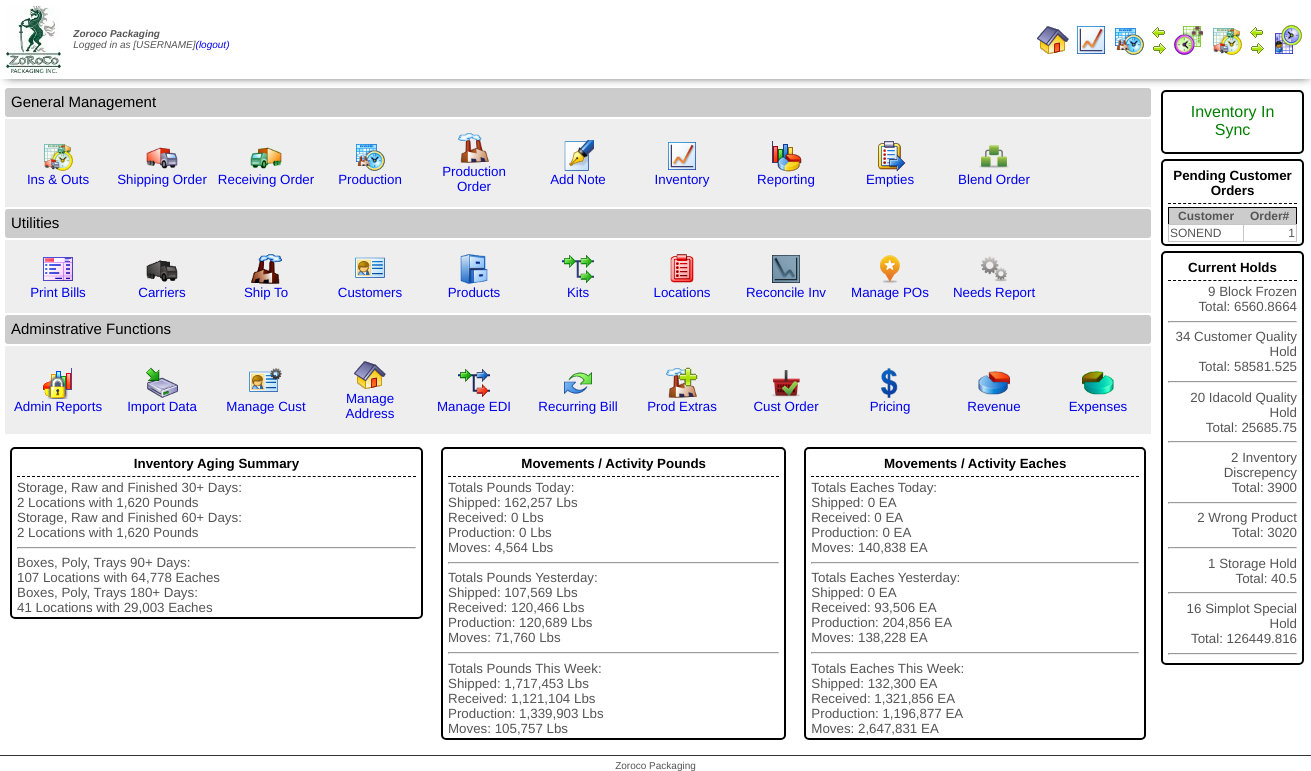 scroll, scrollTop: 0, scrollLeft: 0, axis: both 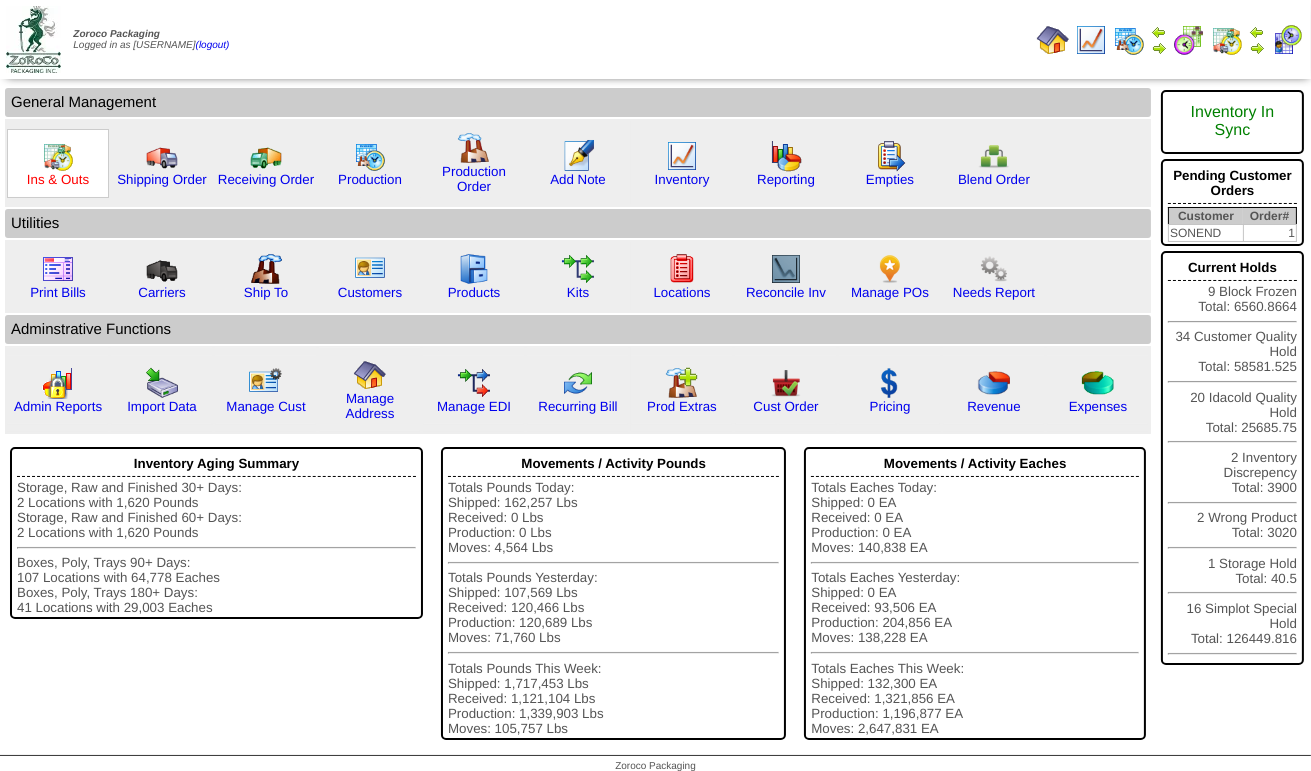 click on "Ins & Outs" at bounding box center (58, 179) 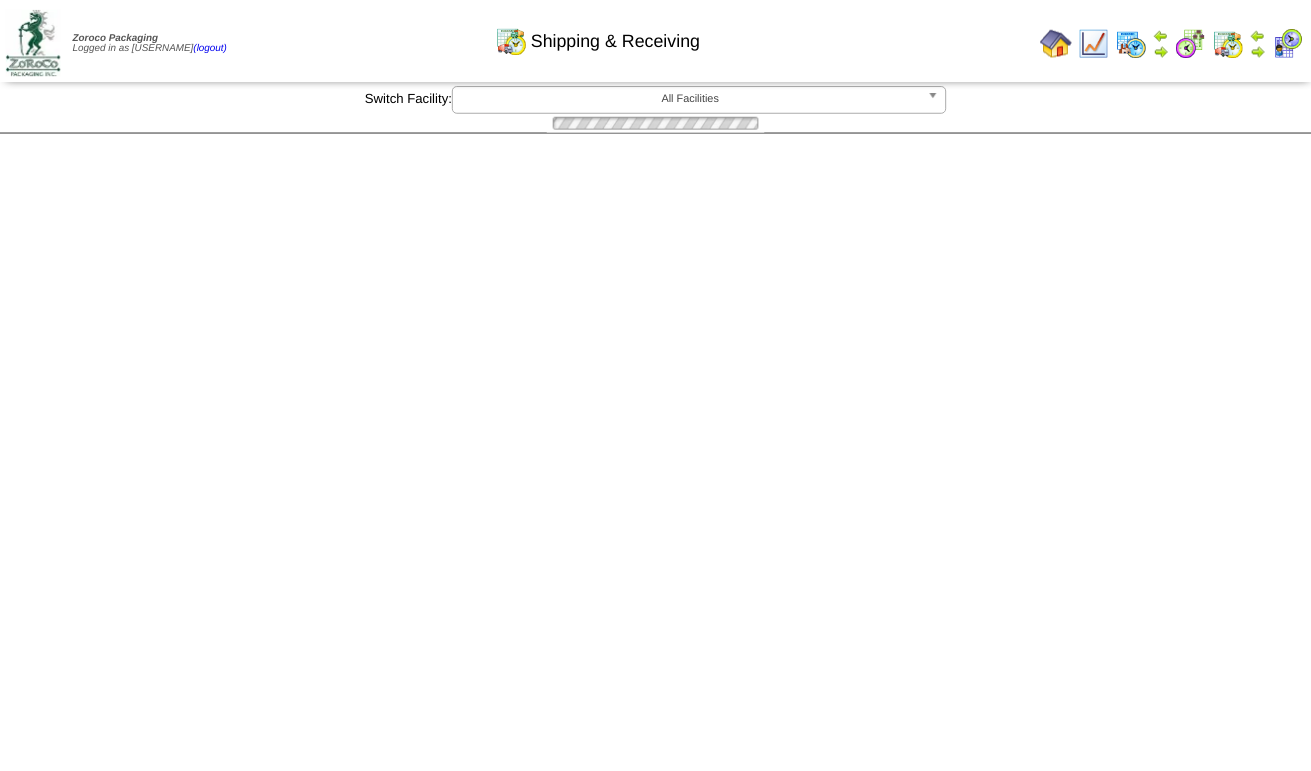 scroll, scrollTop: 0, scrollLeft: 0, axis: both 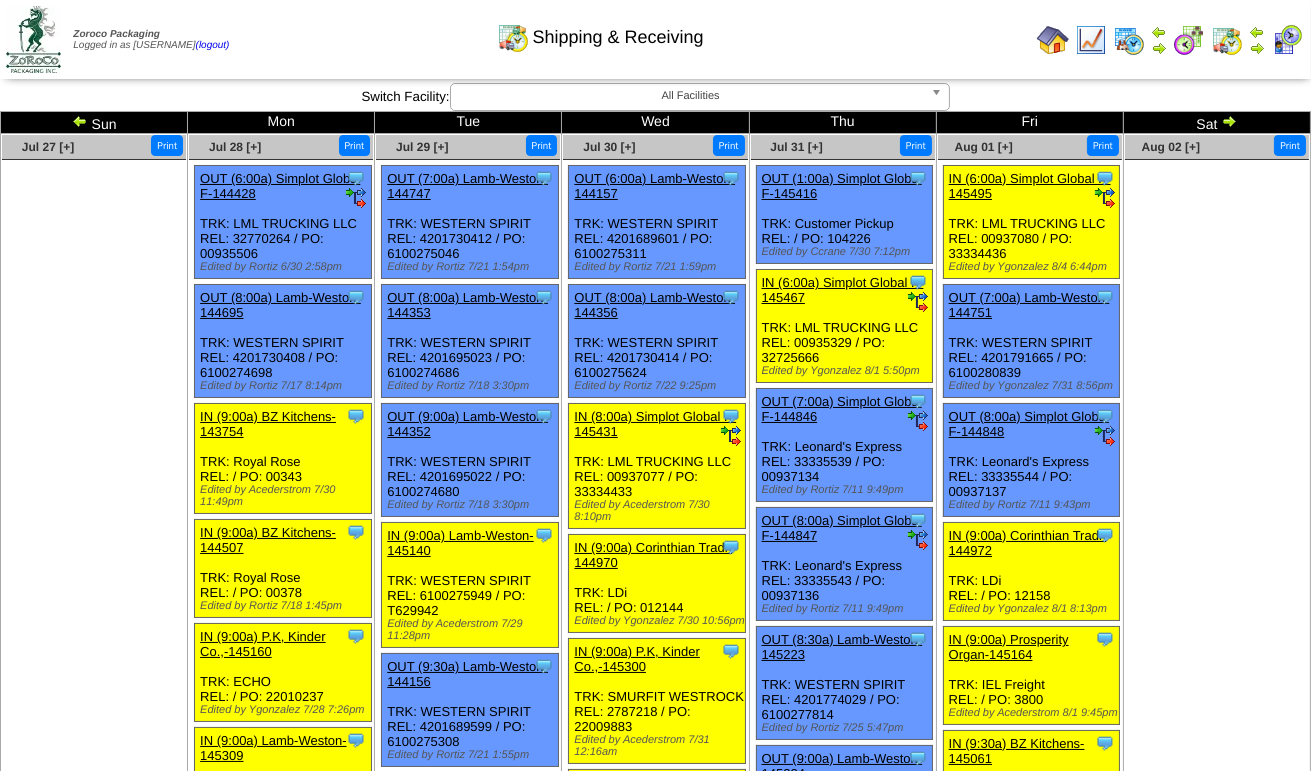 click at bounding box center (1229, 121) 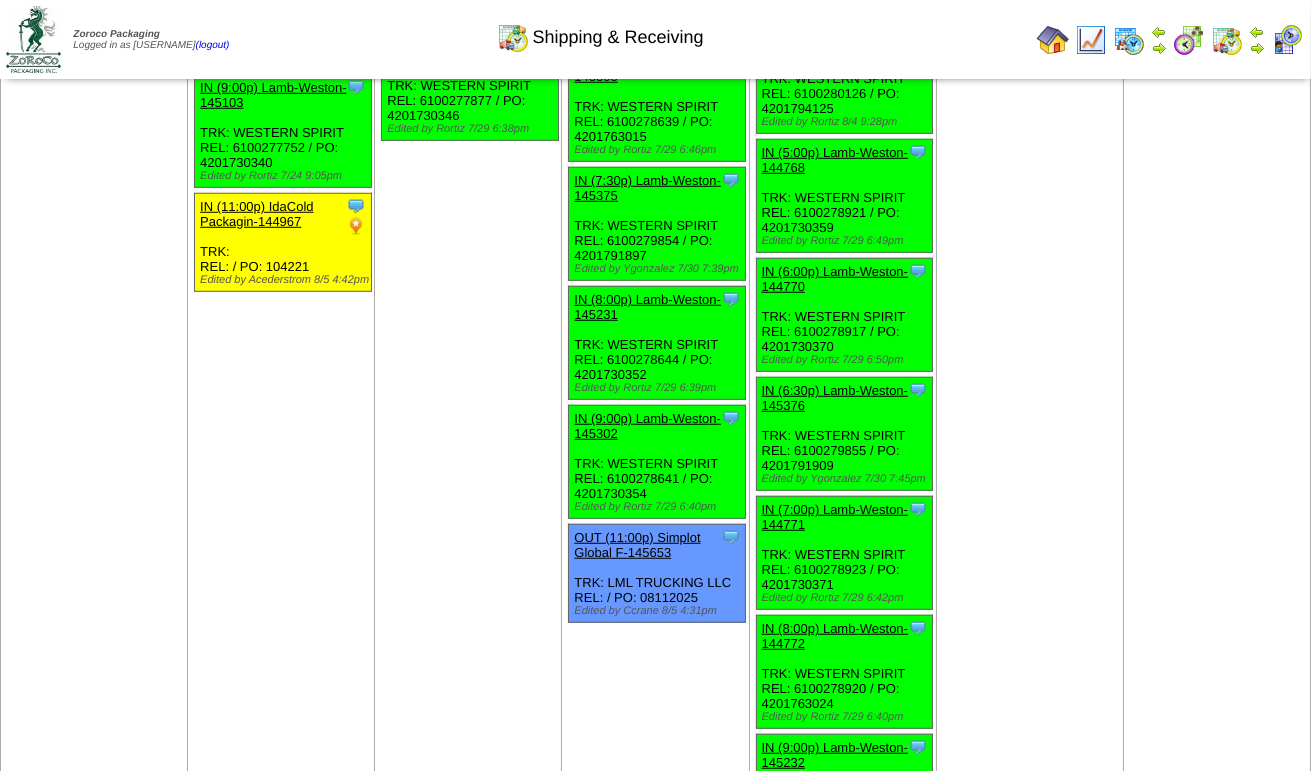 scroll, scrollTop: 2400, scrollLeft: 0, axis: vertical 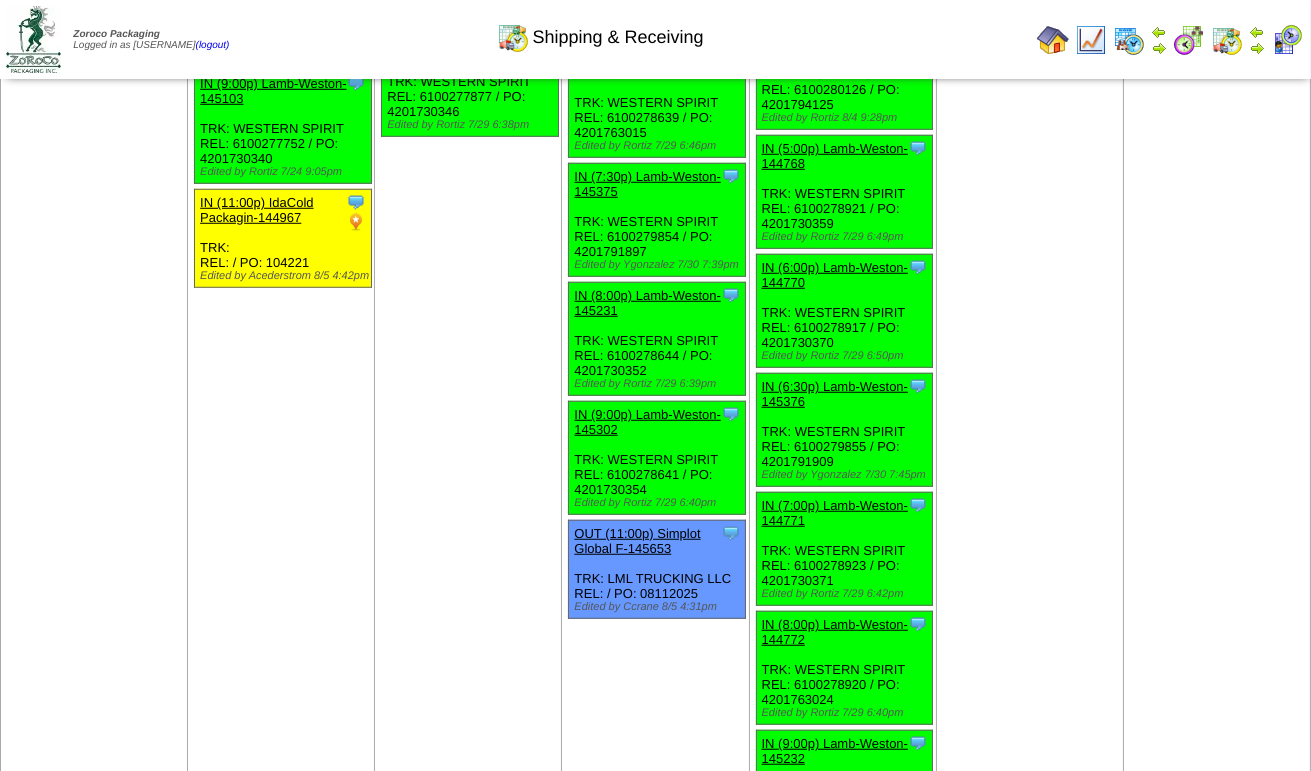 click on "OUT
(11:00p)
Simplot Global F-145653" at bounding box center (637, 541) 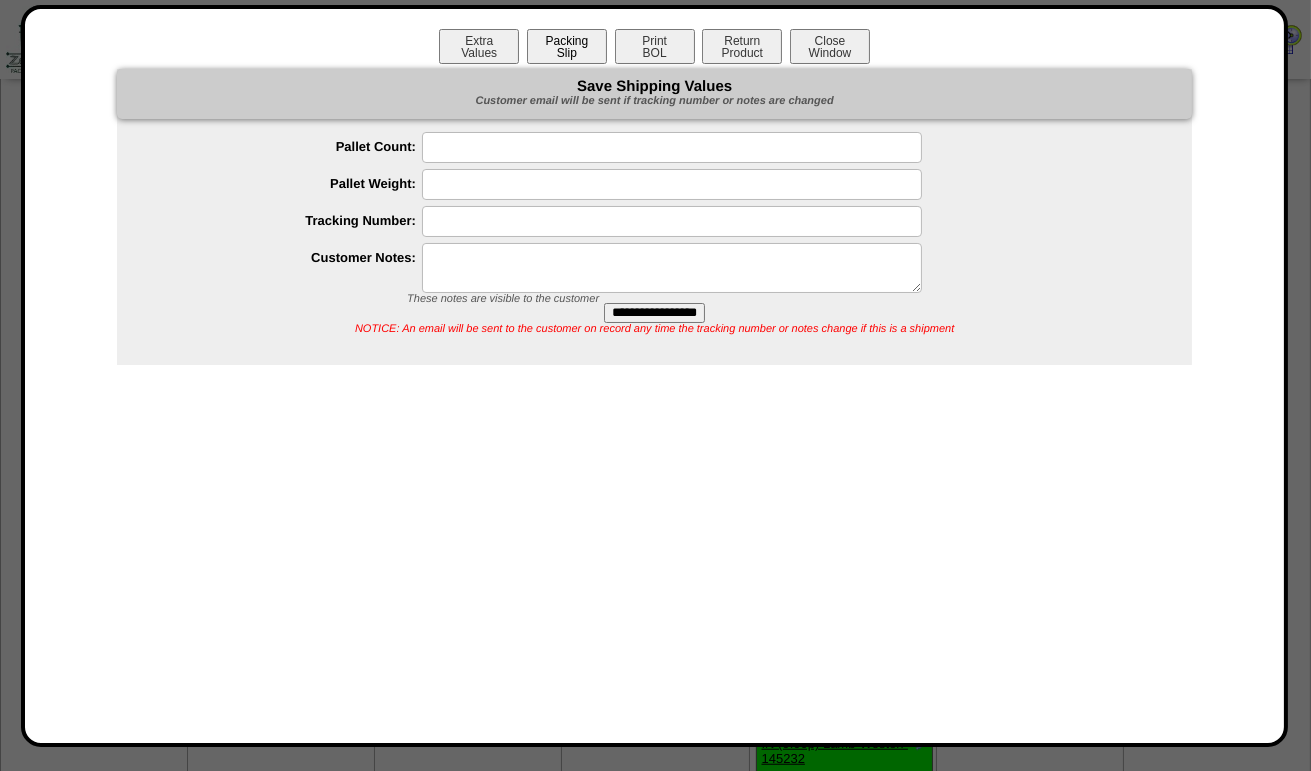 click on "Packing Slip" at bounding box center [567, 46] 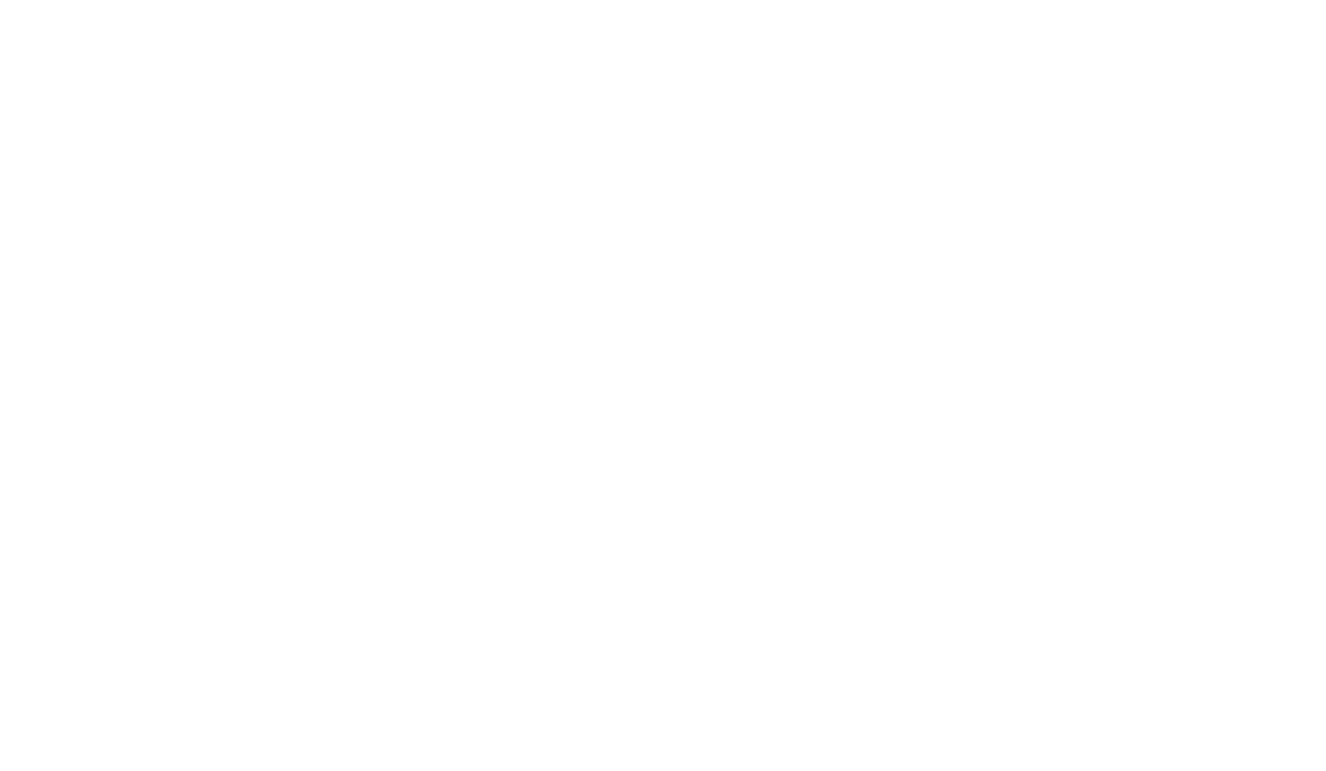 scroll, scrollTop: 0, scrollLeft: 0, axis: both 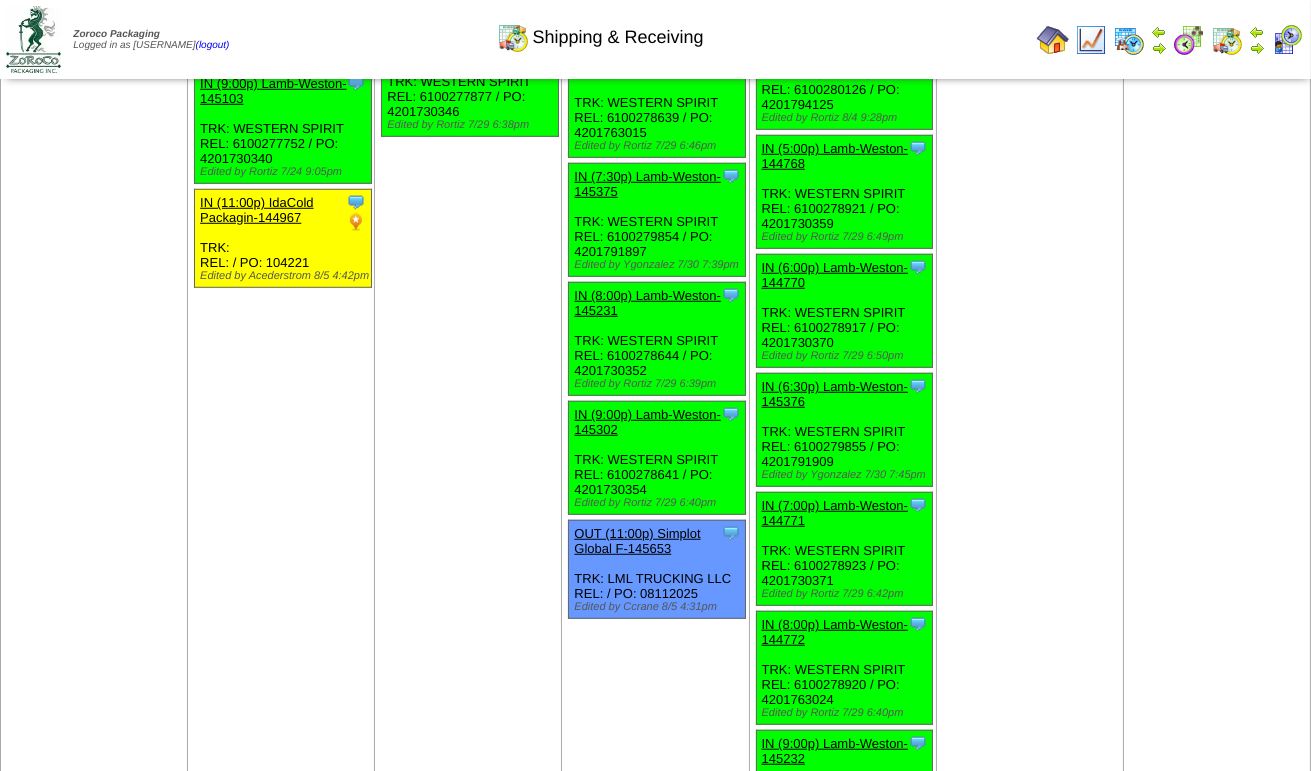 click on "OUT
(11:00p)
Simplot Global F-145653" at bounding box center (637, 541) 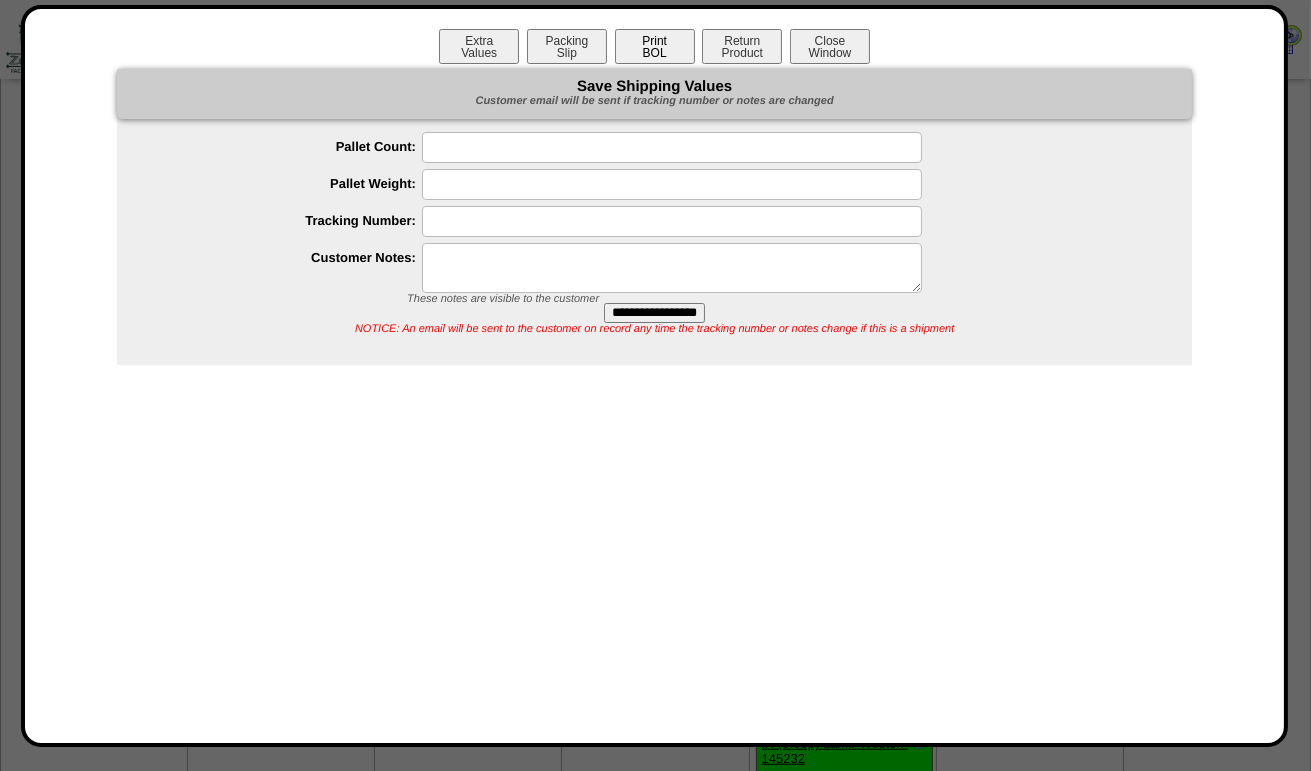 click on "Print BOL" at bounding box center (655, 46) 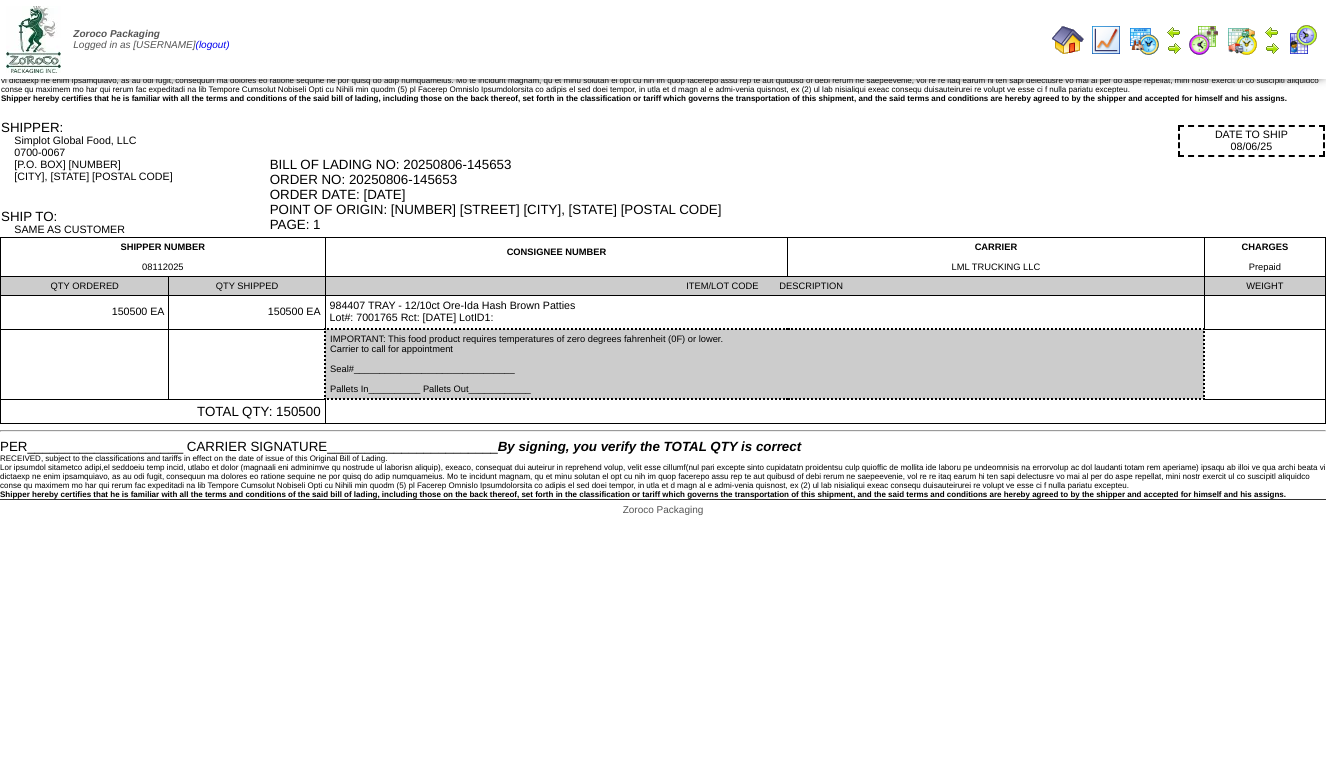 scroll, scrollTop: 0, scrollLeft: 0, axis: both 